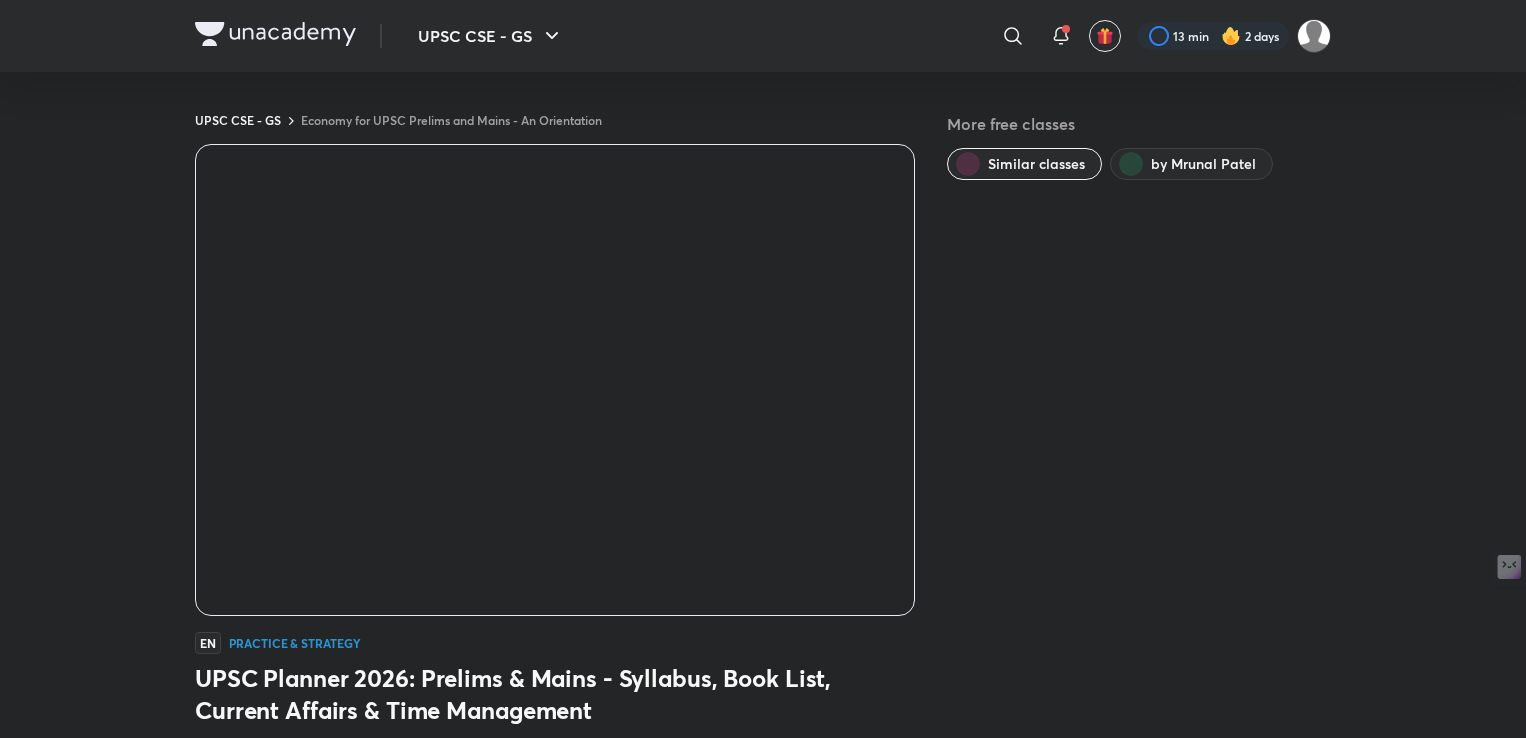 scroll, scrollTop: 0, scrollLeft: 0, axis: both 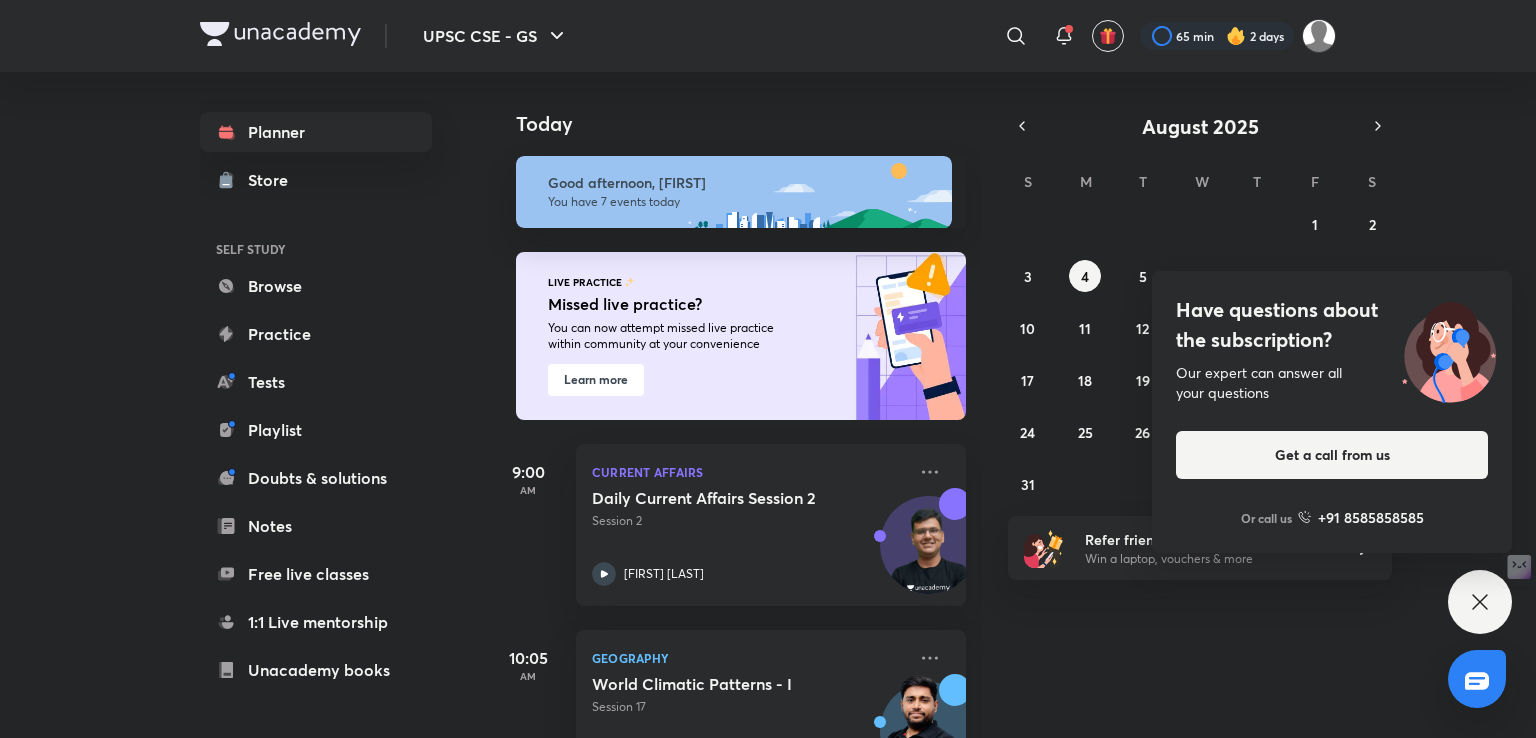 drag, startPoint x: 0, startPoint y: 561, endPoint x: 35, endPoint y: 650, distance: 95.63472 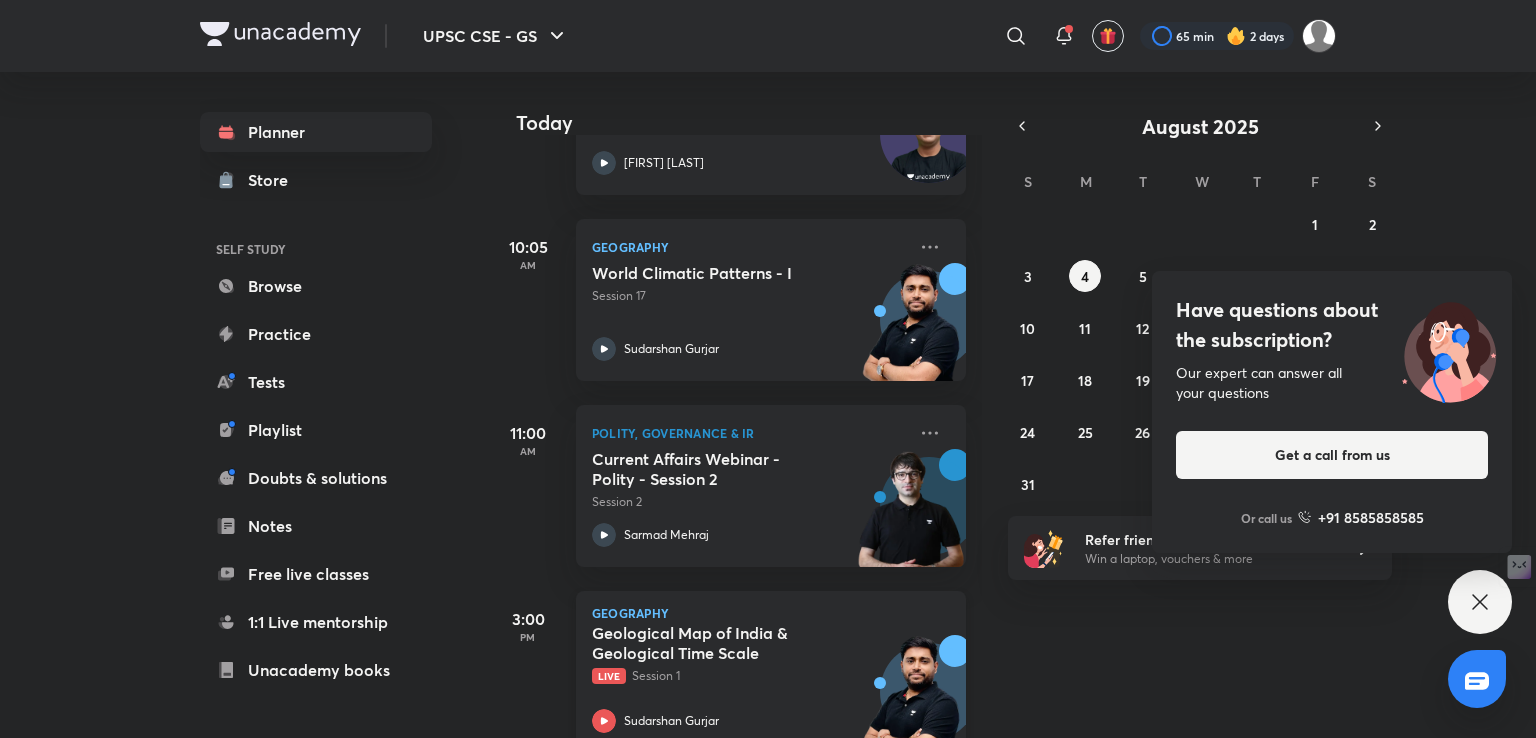 scroll, scrollTop: 666, scrollLeft: 0, axis: vertical 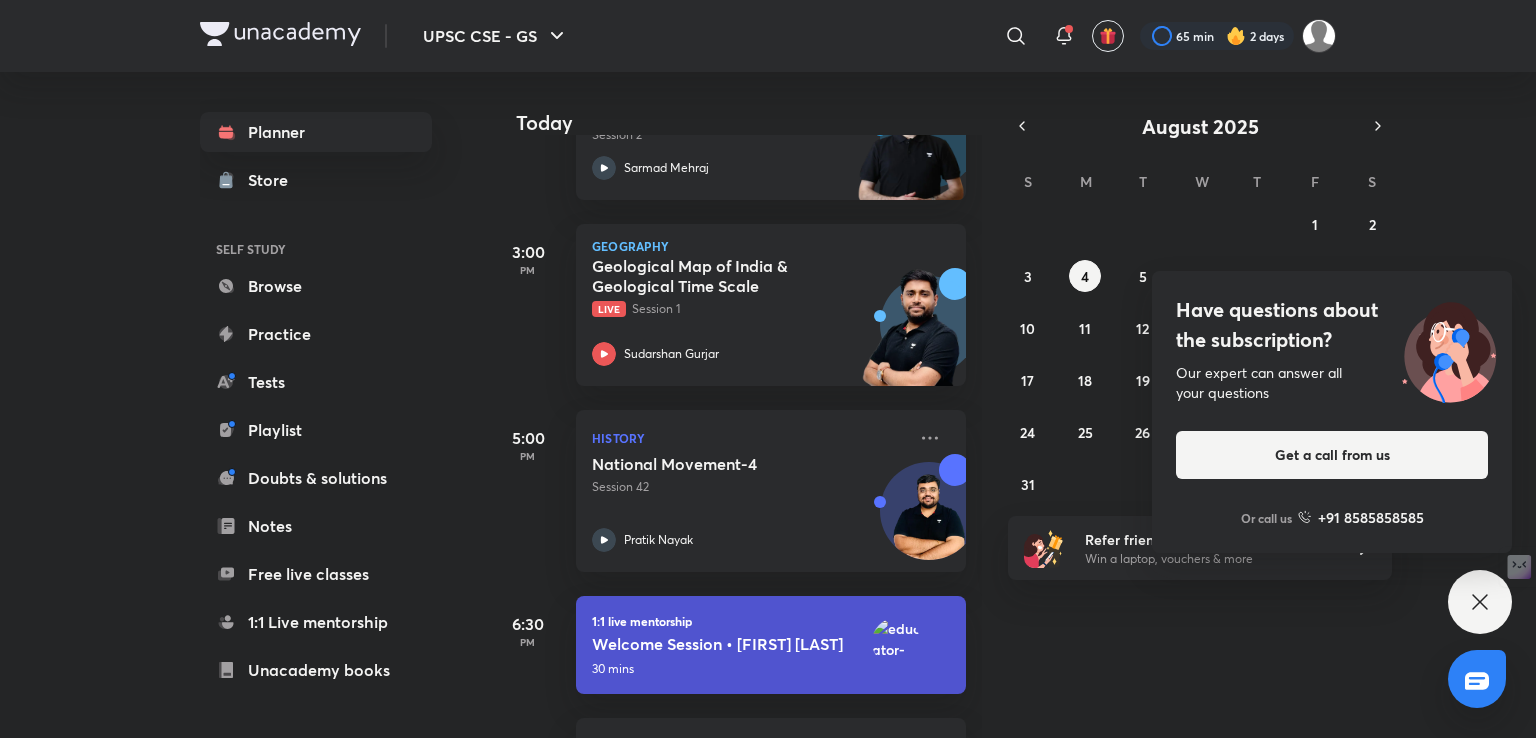 drag, startPoint x: 641, startPoint y: 305, endPoint x: 542, endPoint y: 325, distance: 101 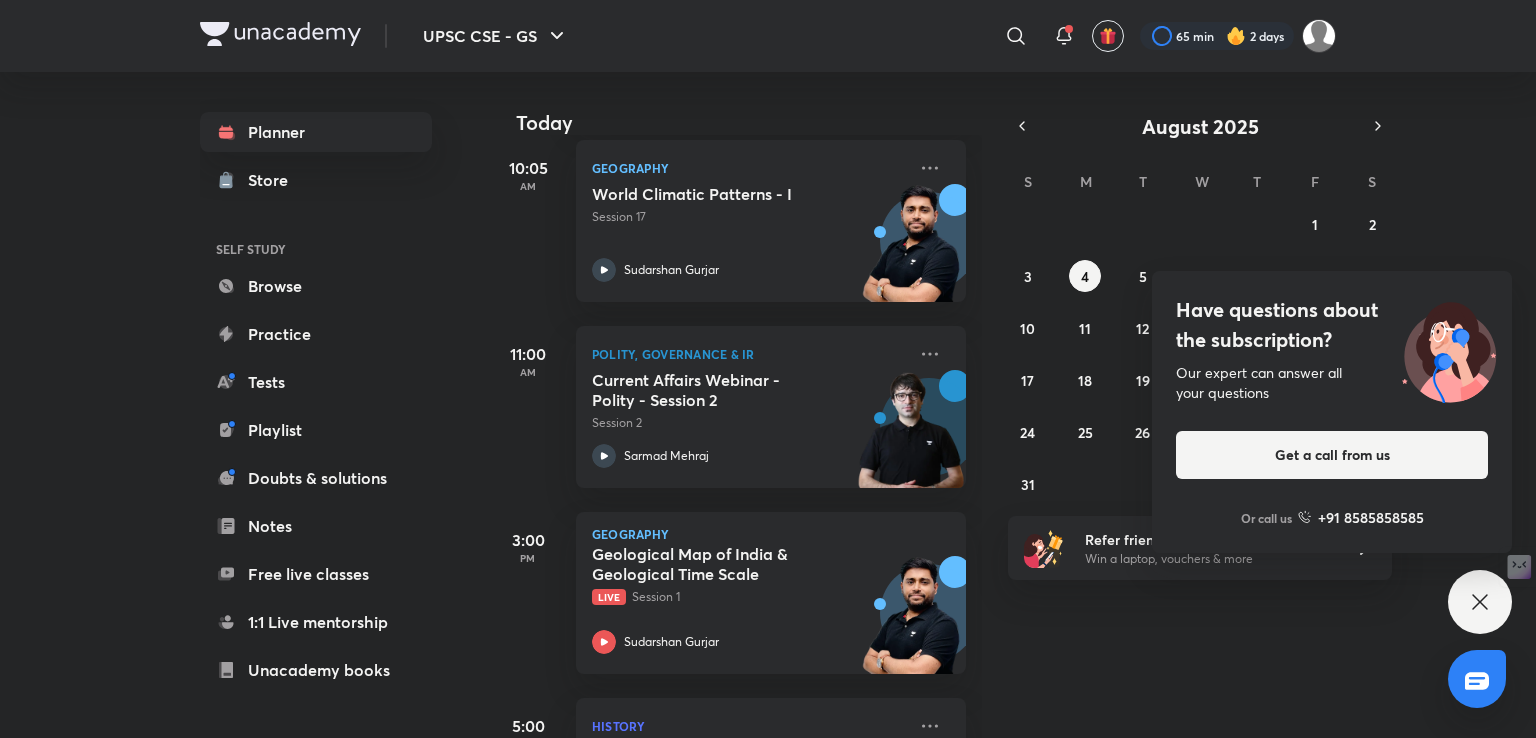 scroll, scrollTop: 452, scrollLeft: 0, axis: vertical 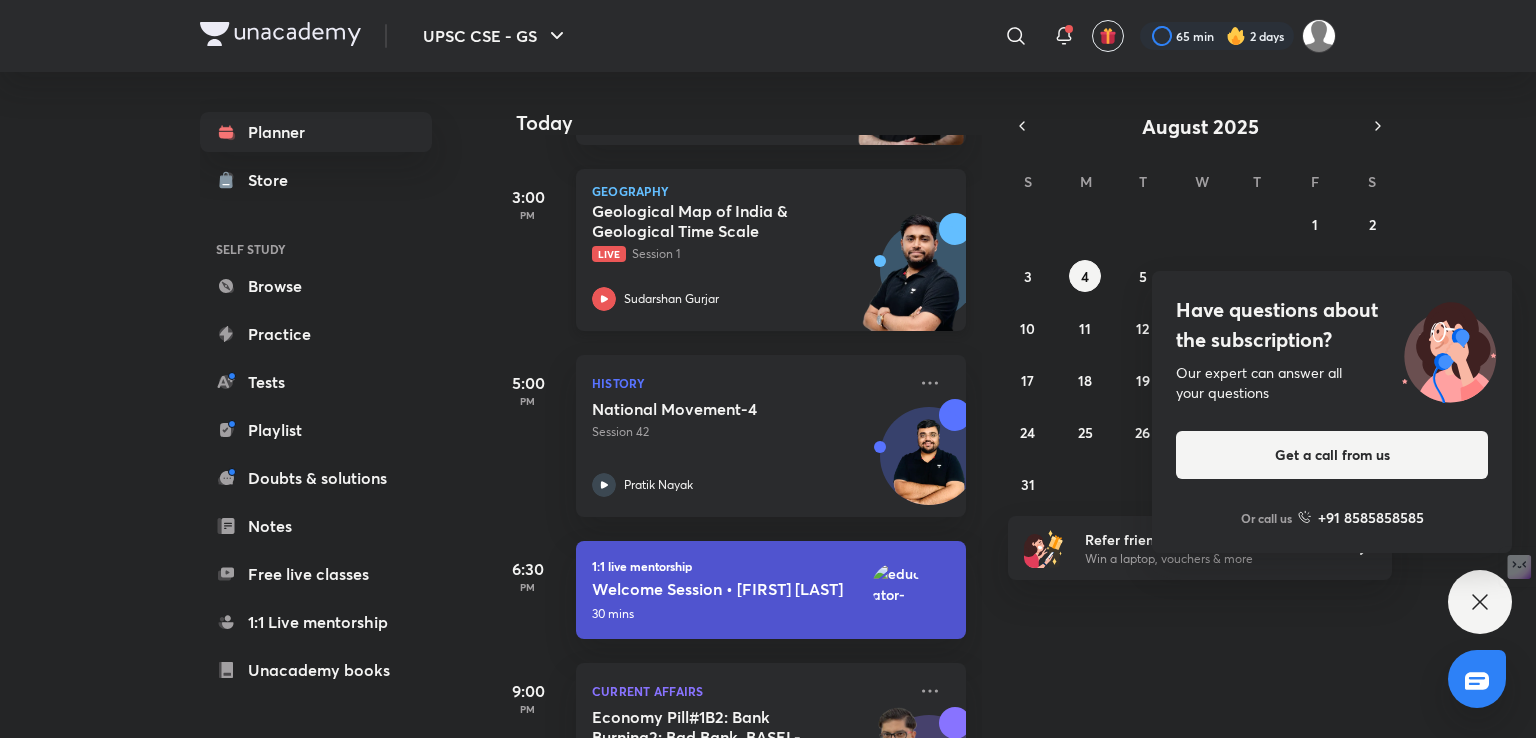 click on "Geological Map of India & Geological Time Scale Live Session 1 [LAST]" at bounding box center (749, 256) 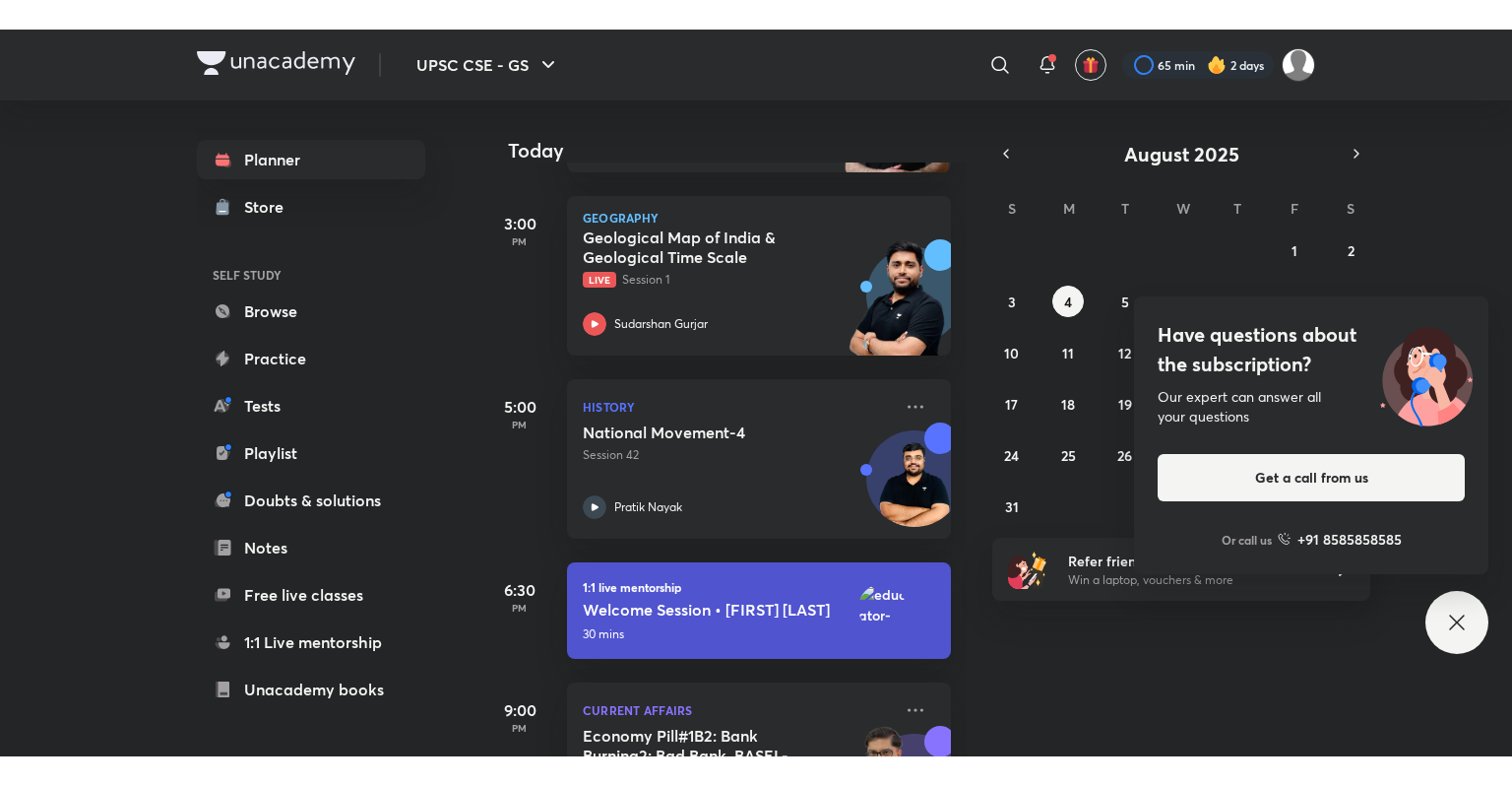 scroll, scrollTop: 813, scrollLeft: 0, axis: vertical 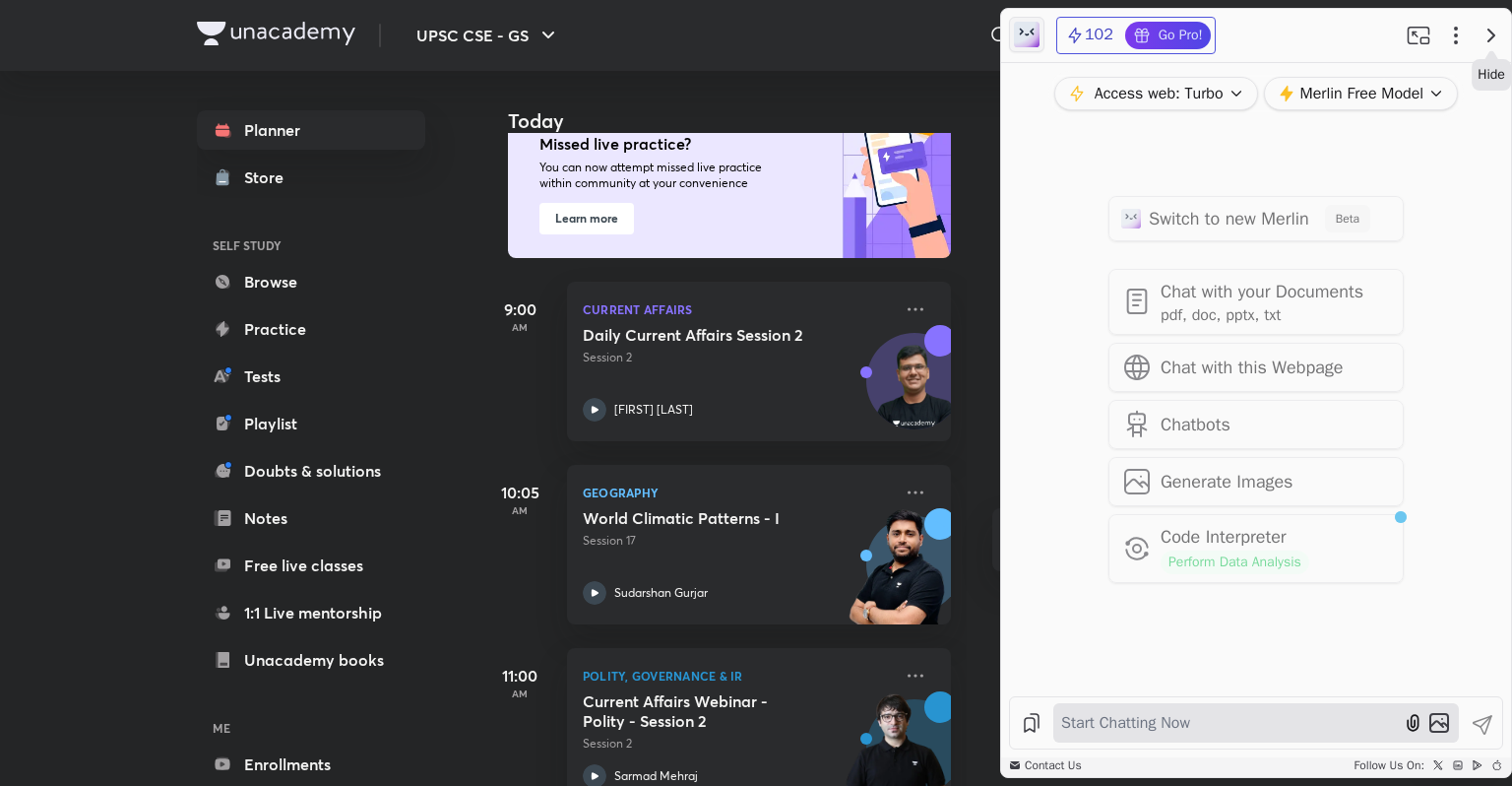 click 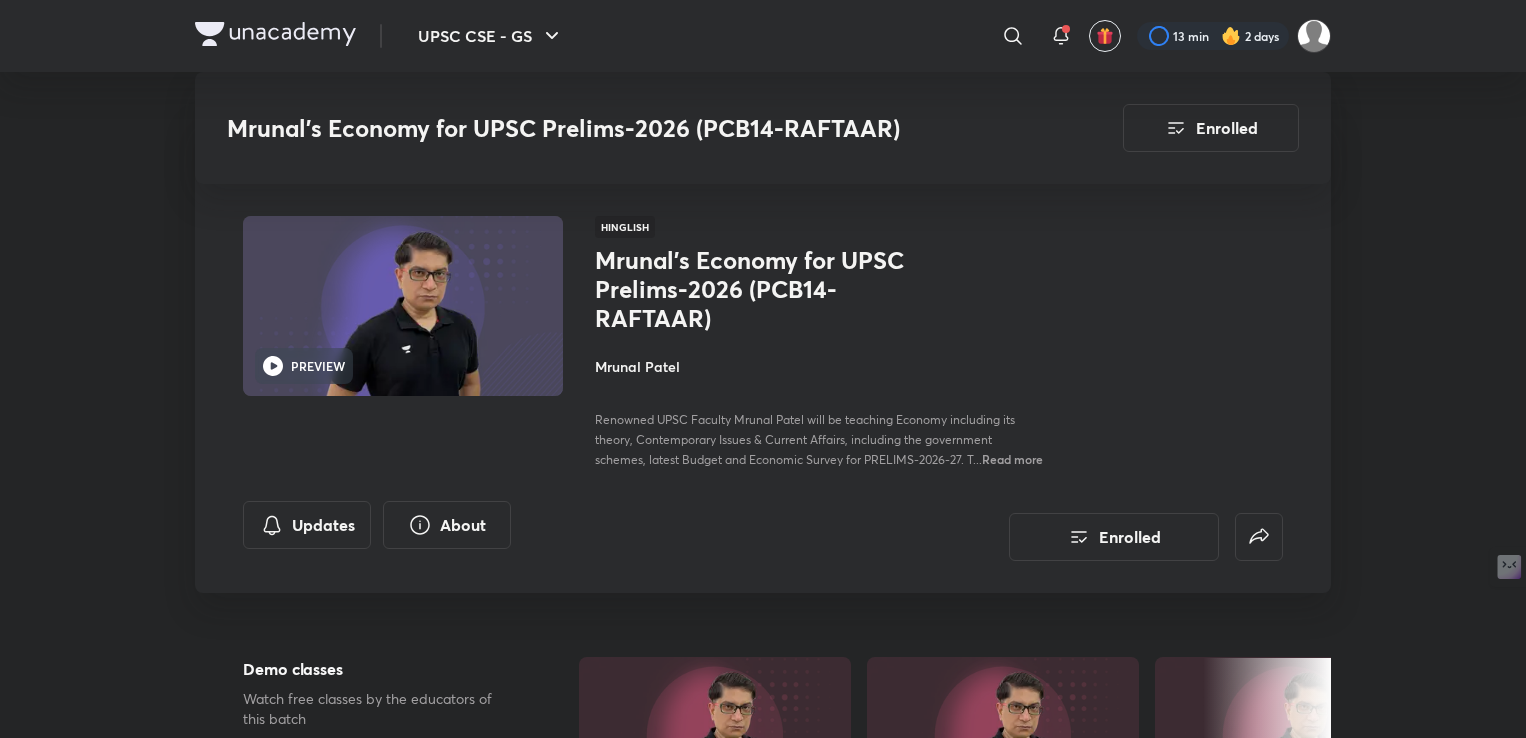 scroll, scrollTop: 3160, scrollLeft: 0, axis: vertical 